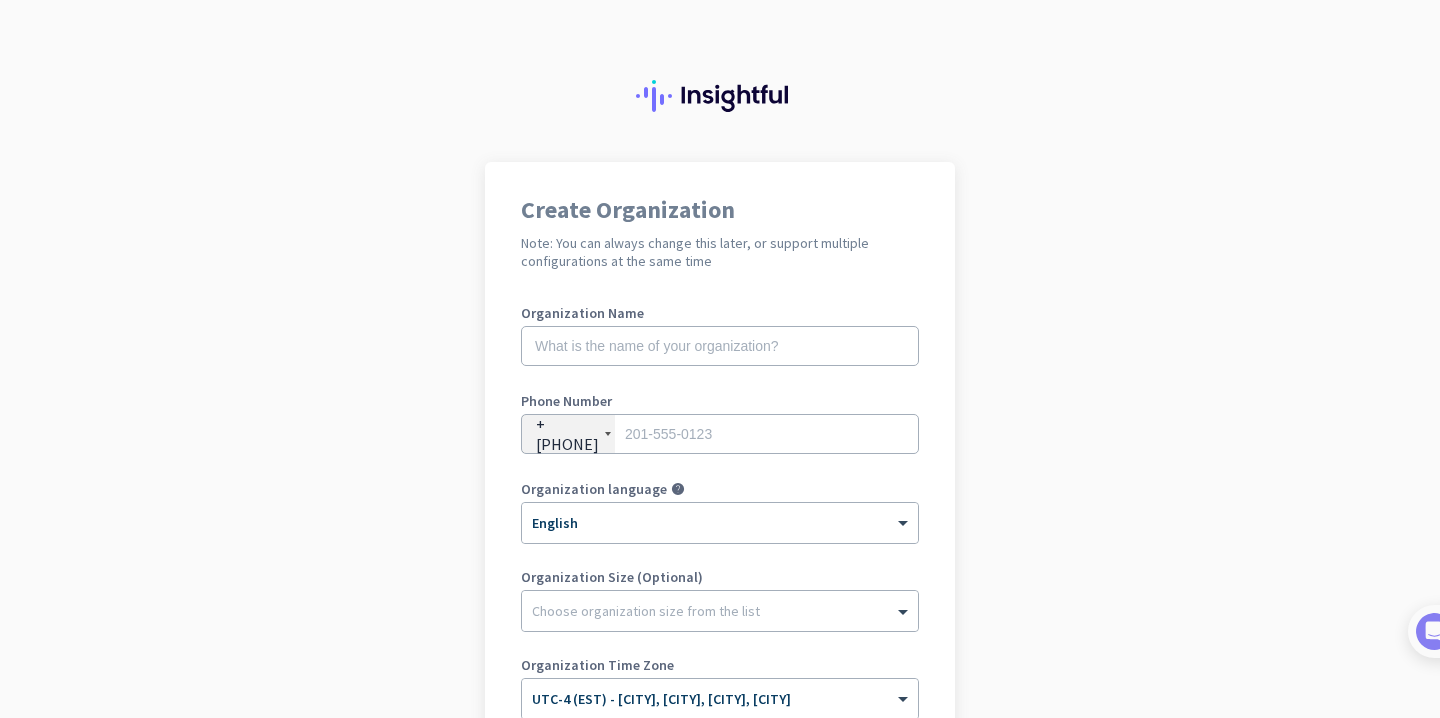 scroll, scrollTop: 0, scrollLeft: 0, axis: both 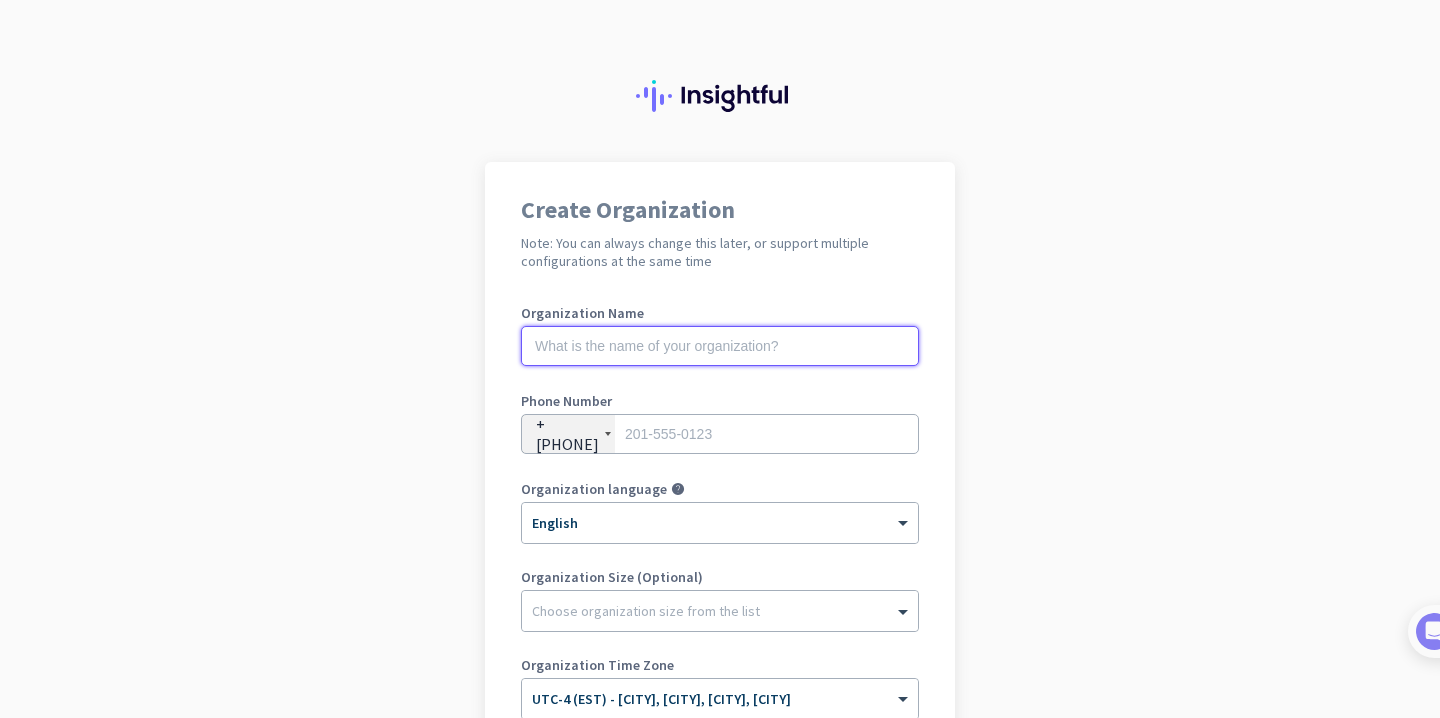click 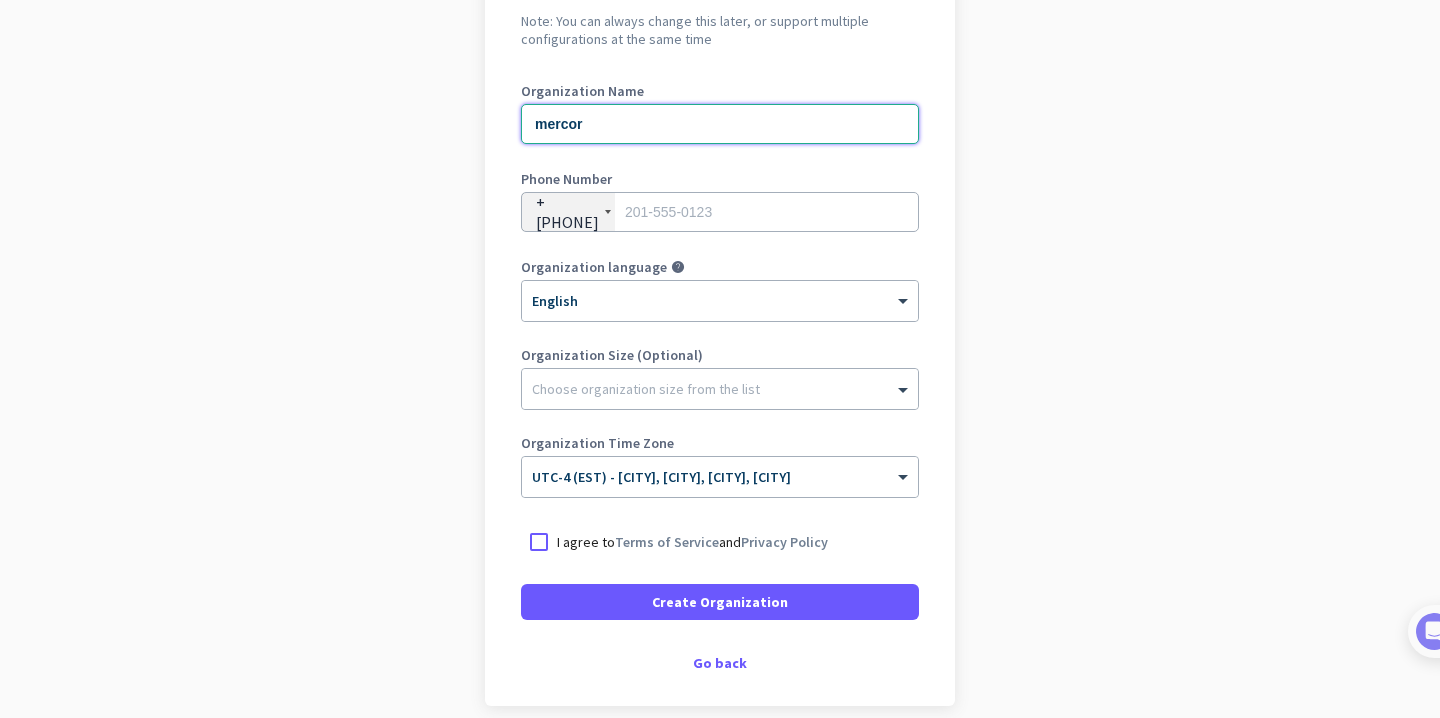 scroll, scrollTop: 225, scrollLeft: 0, axis: vertical 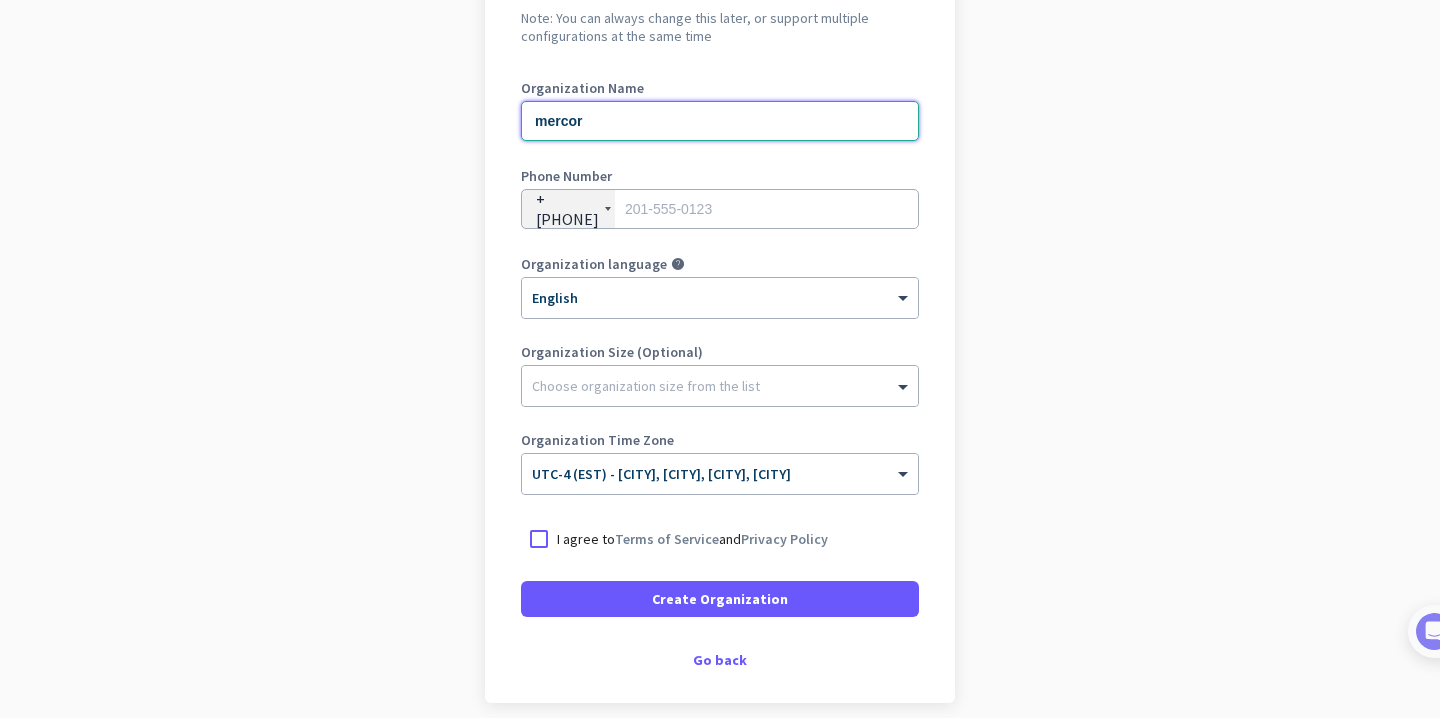 type on "mercor" 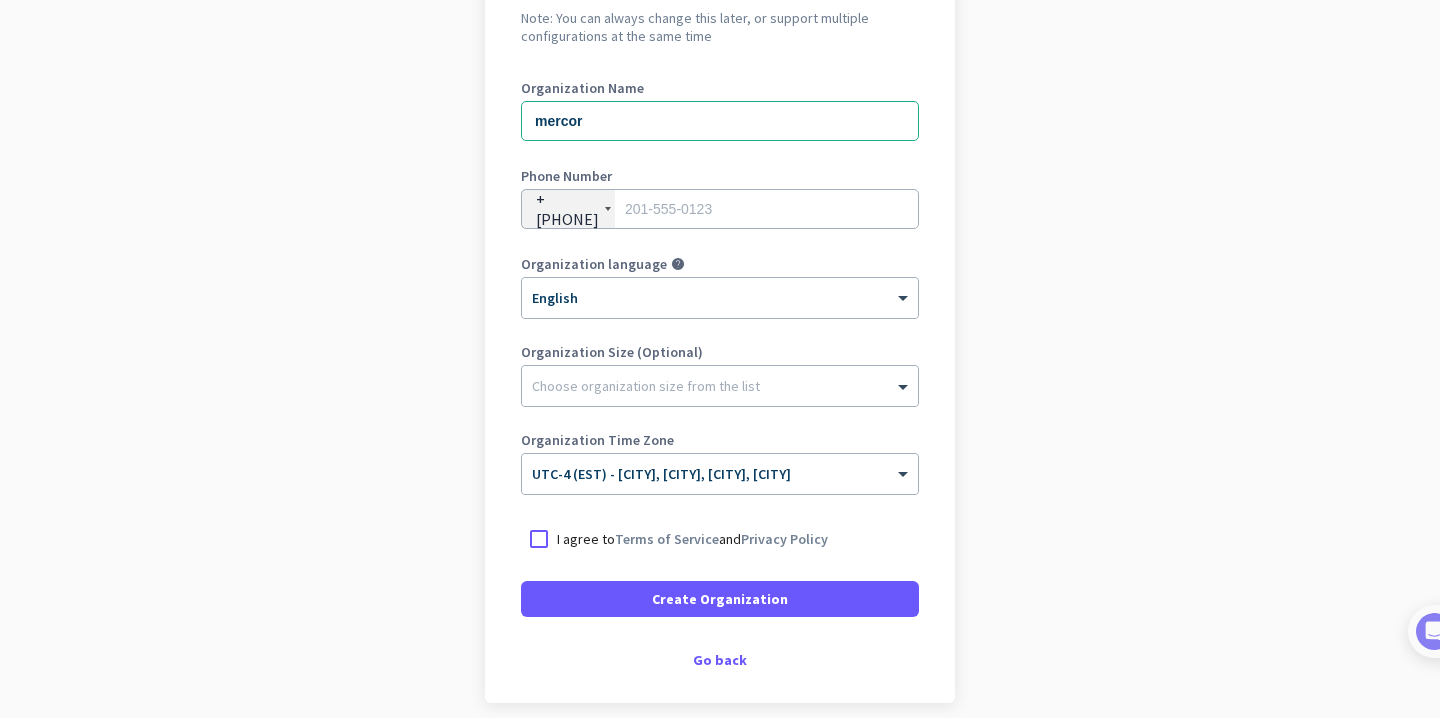 click on "I agree to  Terms of Service  and  Privacy Policy" at bounding box center [692, 539] 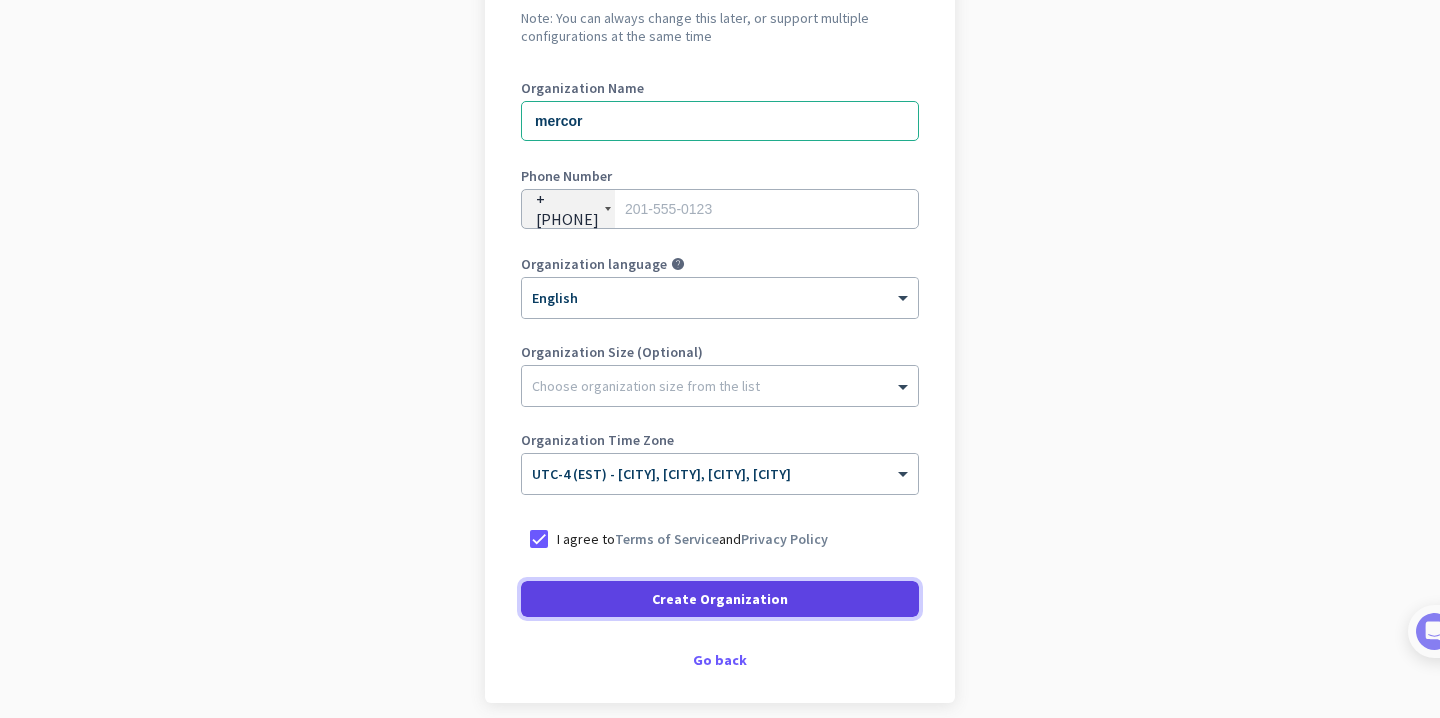 click on "Create Organization" 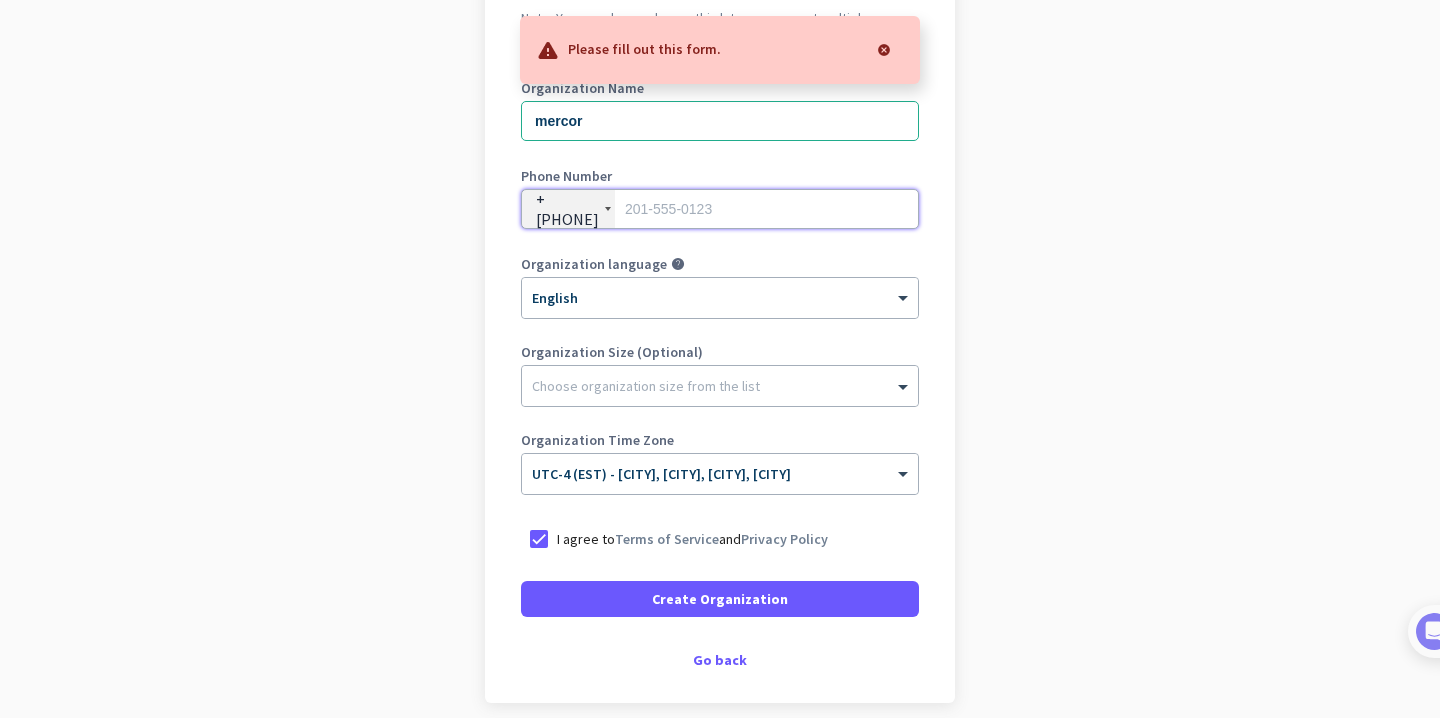 click at bounding box center [720, 209] 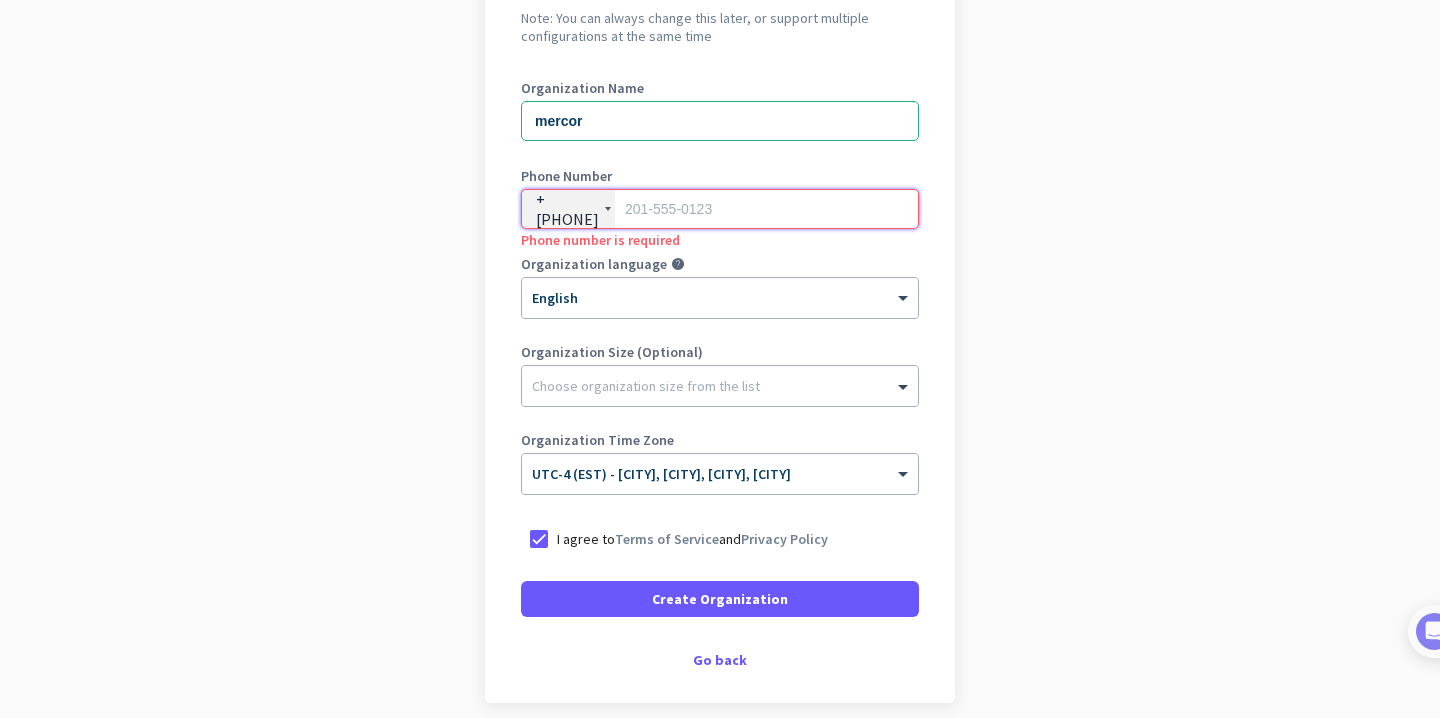 click at bounding box center [720, 209] 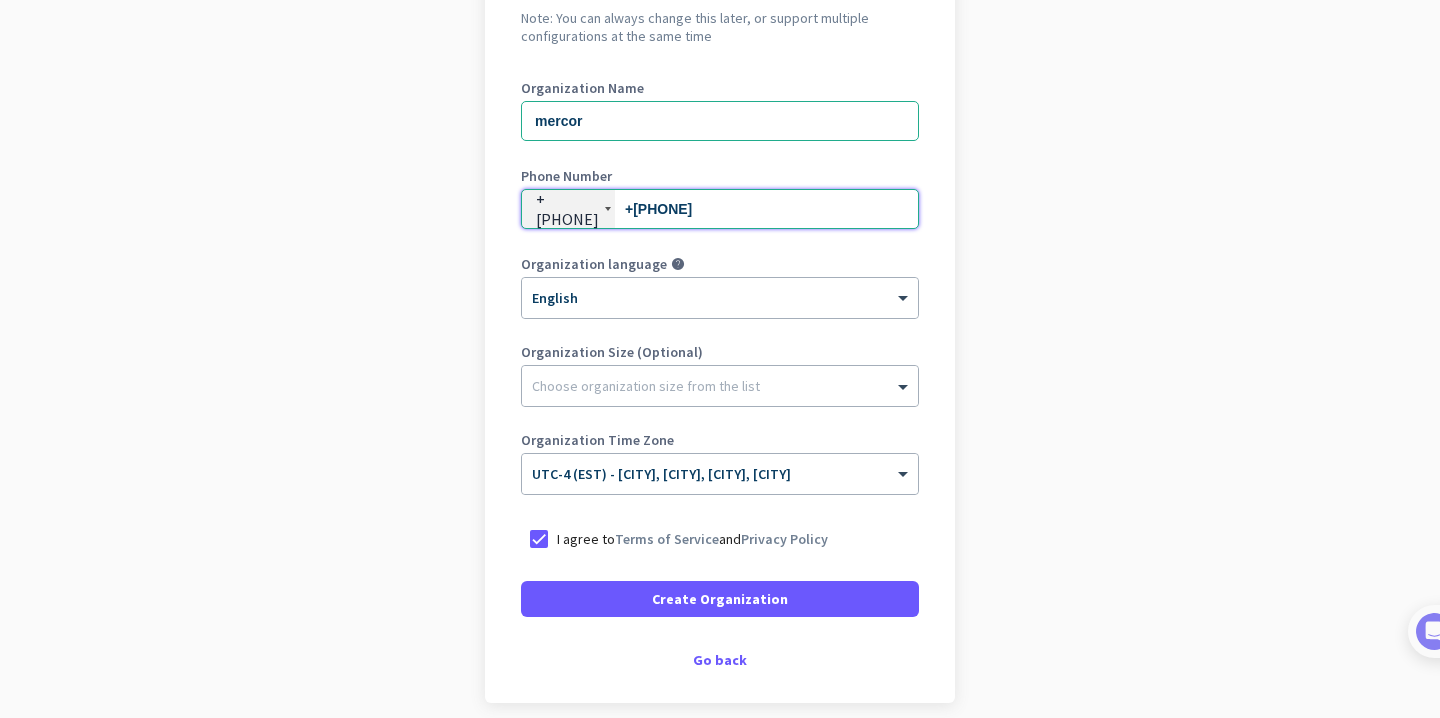 click on "+[PHONE]" at bounding box center [720, 209] 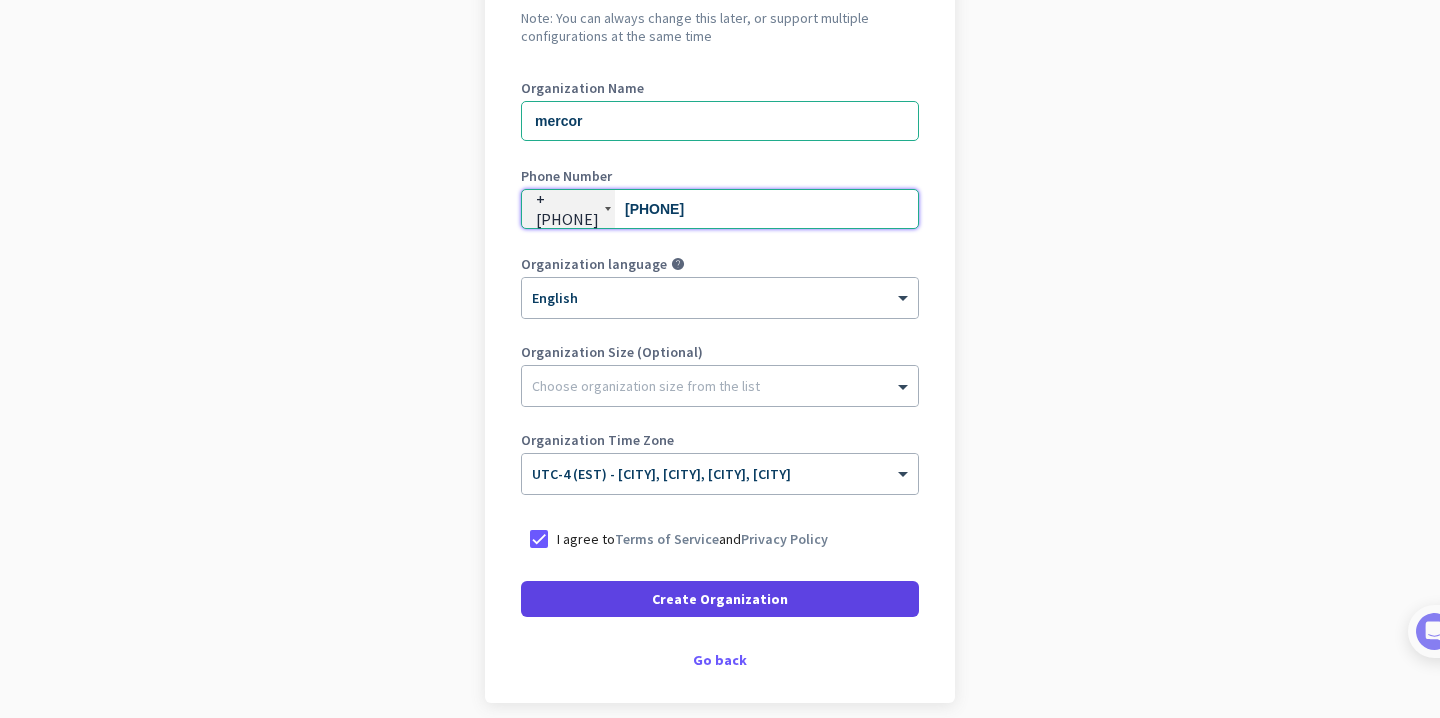 type on "[PHONE]" 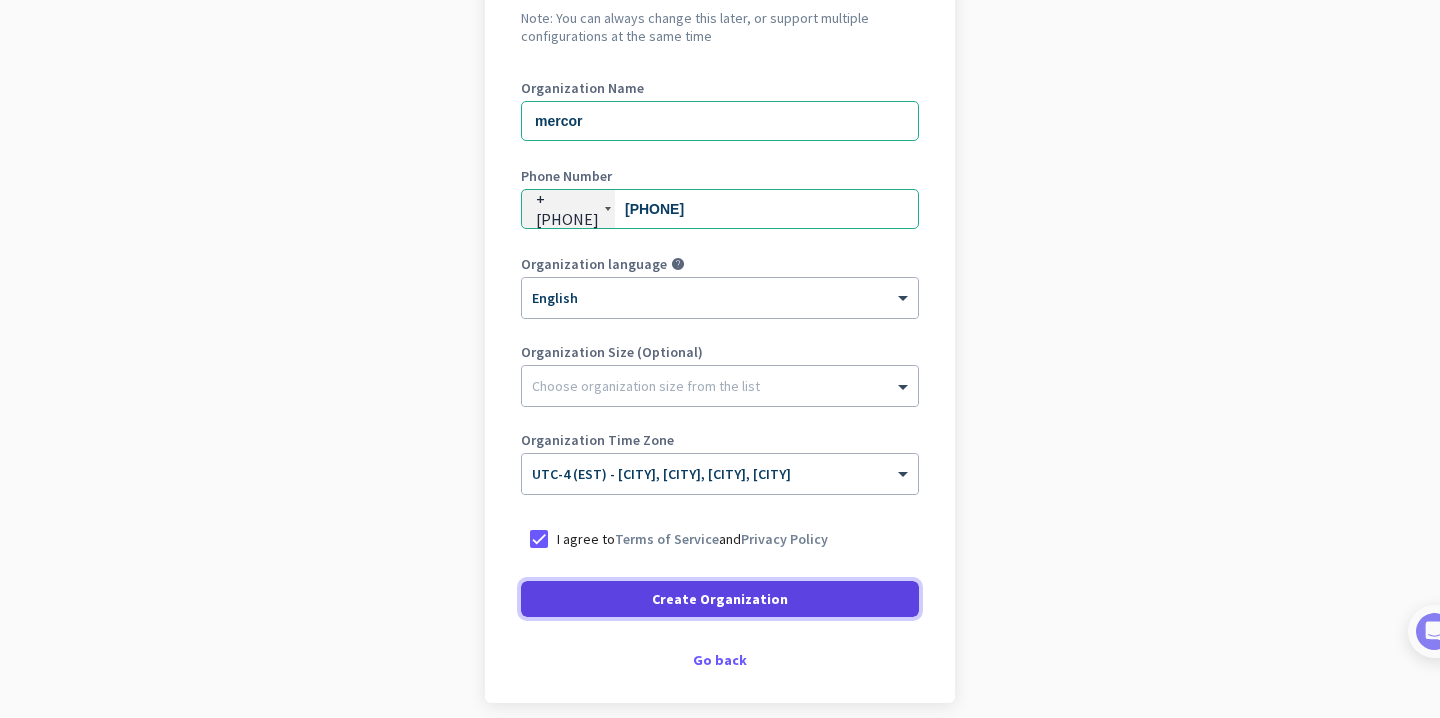 click on "Create Organization" 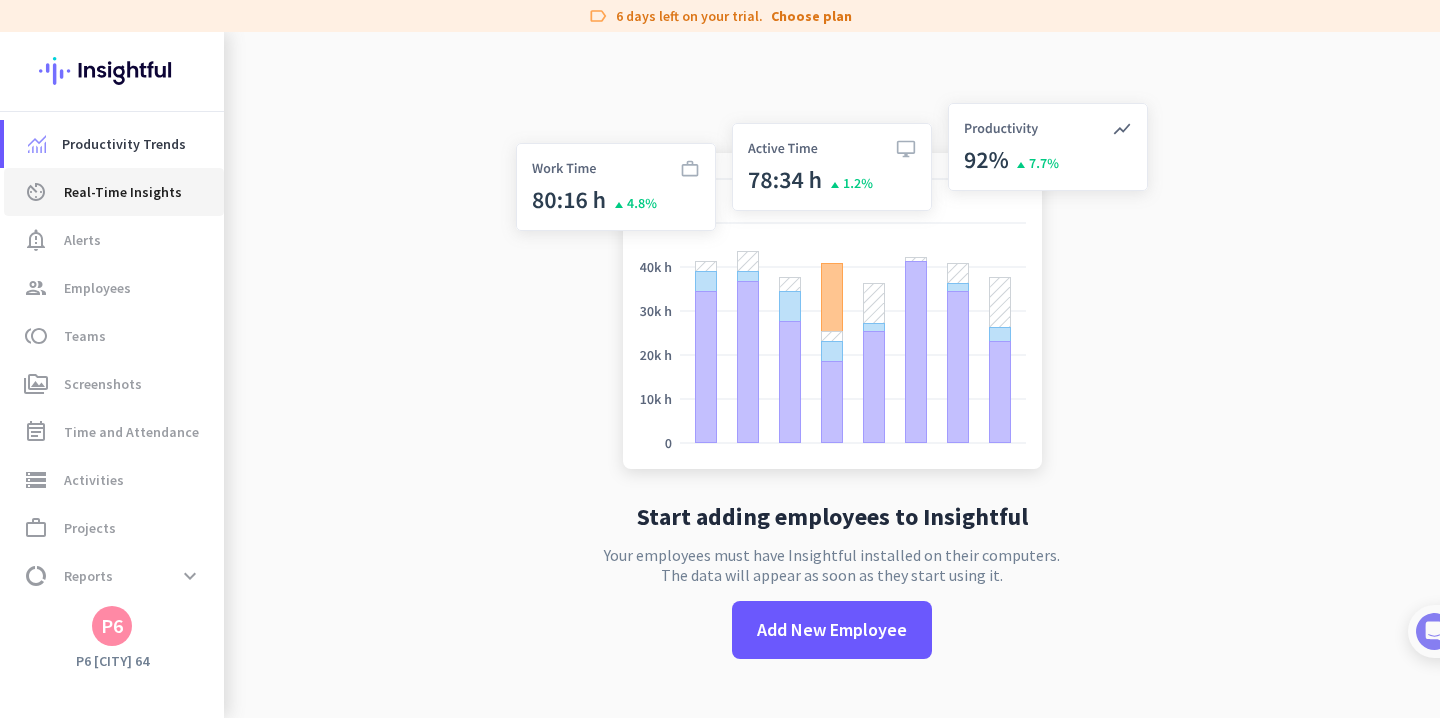 click on "Real-Time Insights" 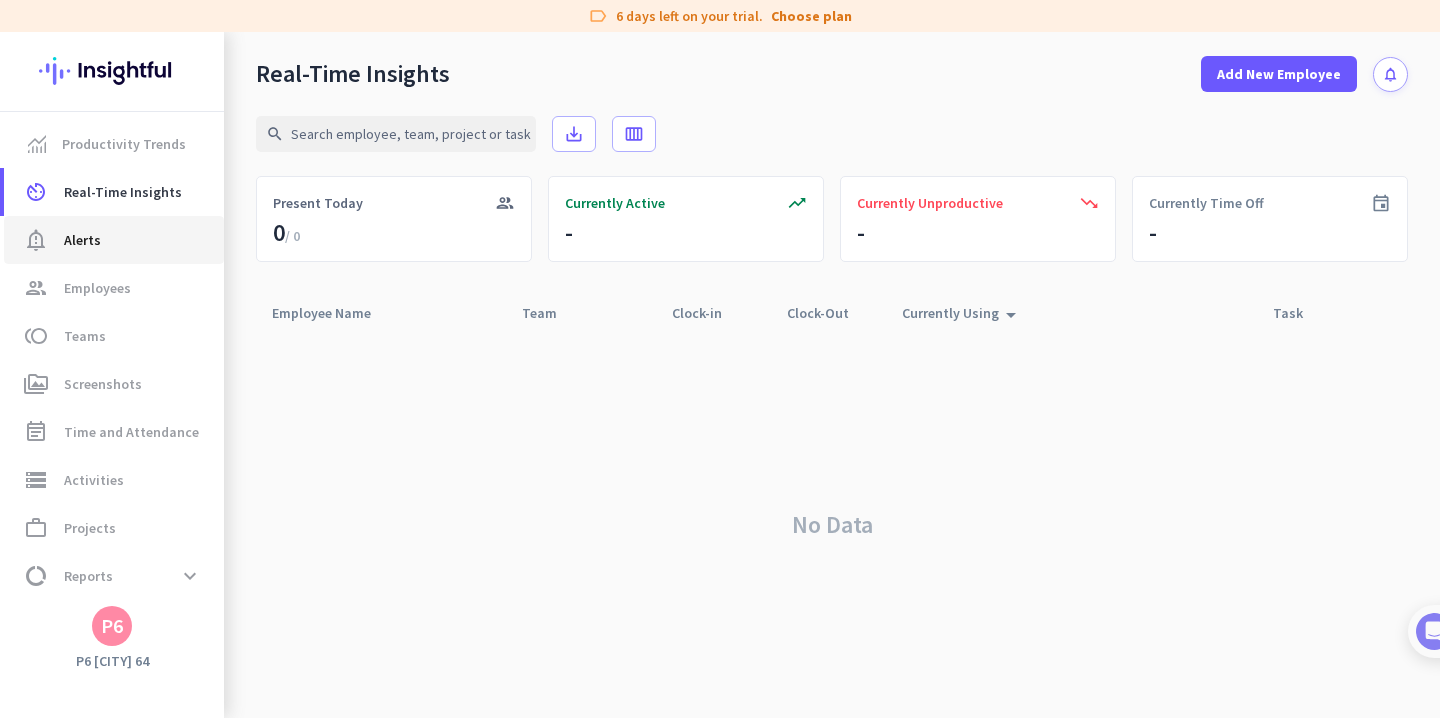 click on "notification_important  Alerts" 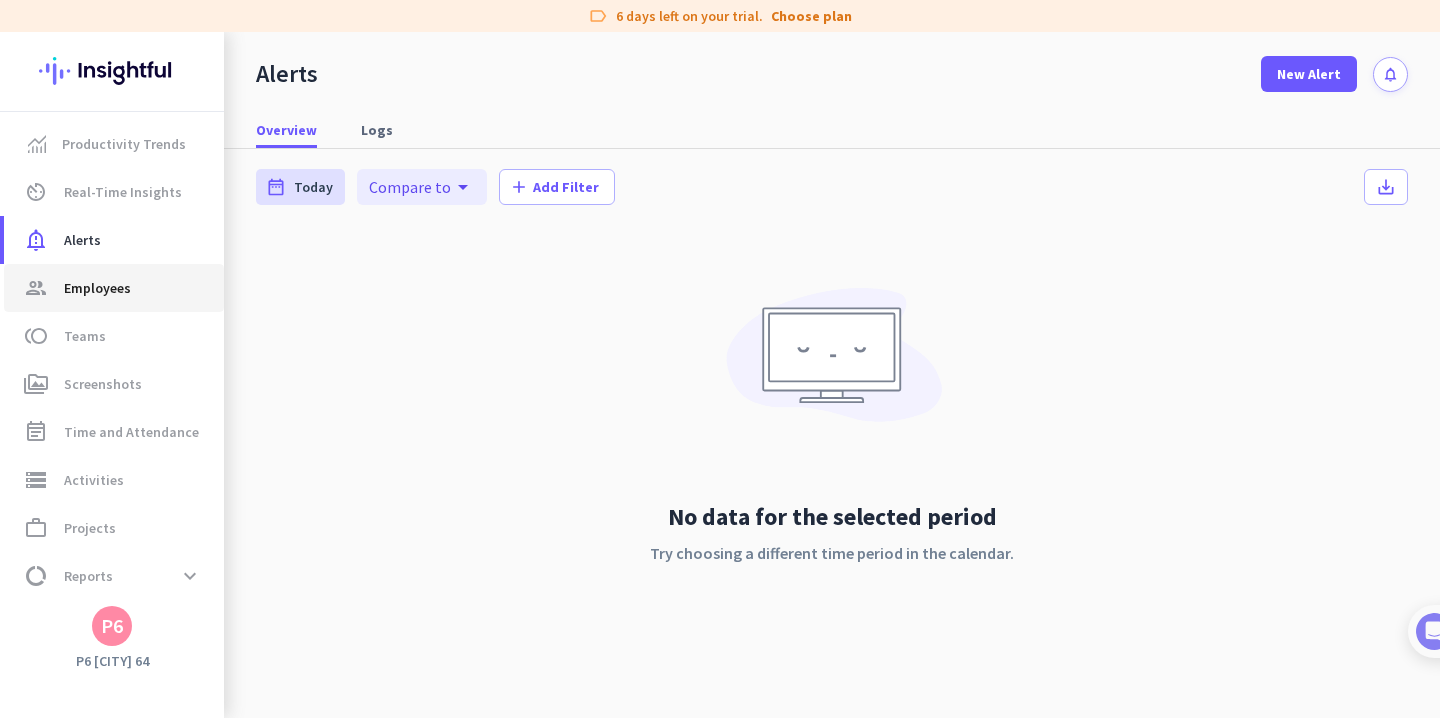 click on "Employees" 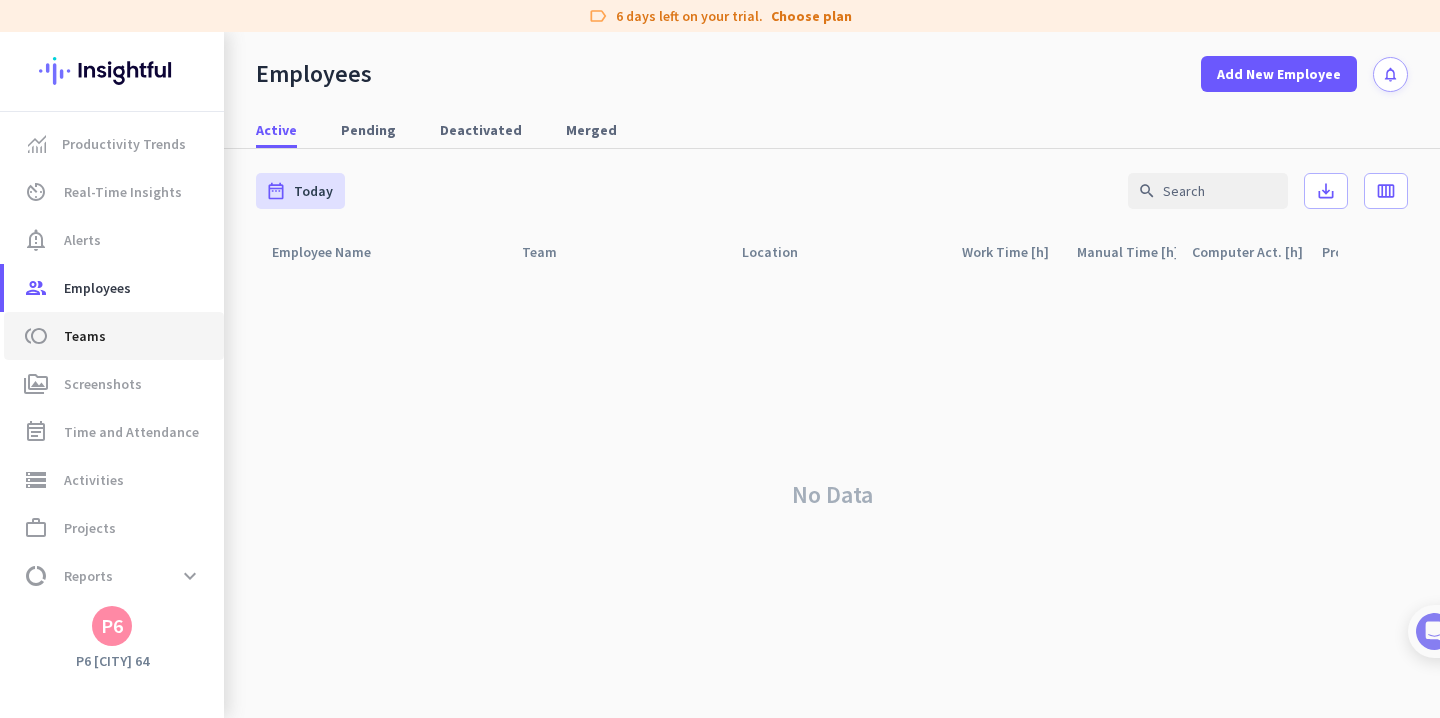 click on "toll  Teams" 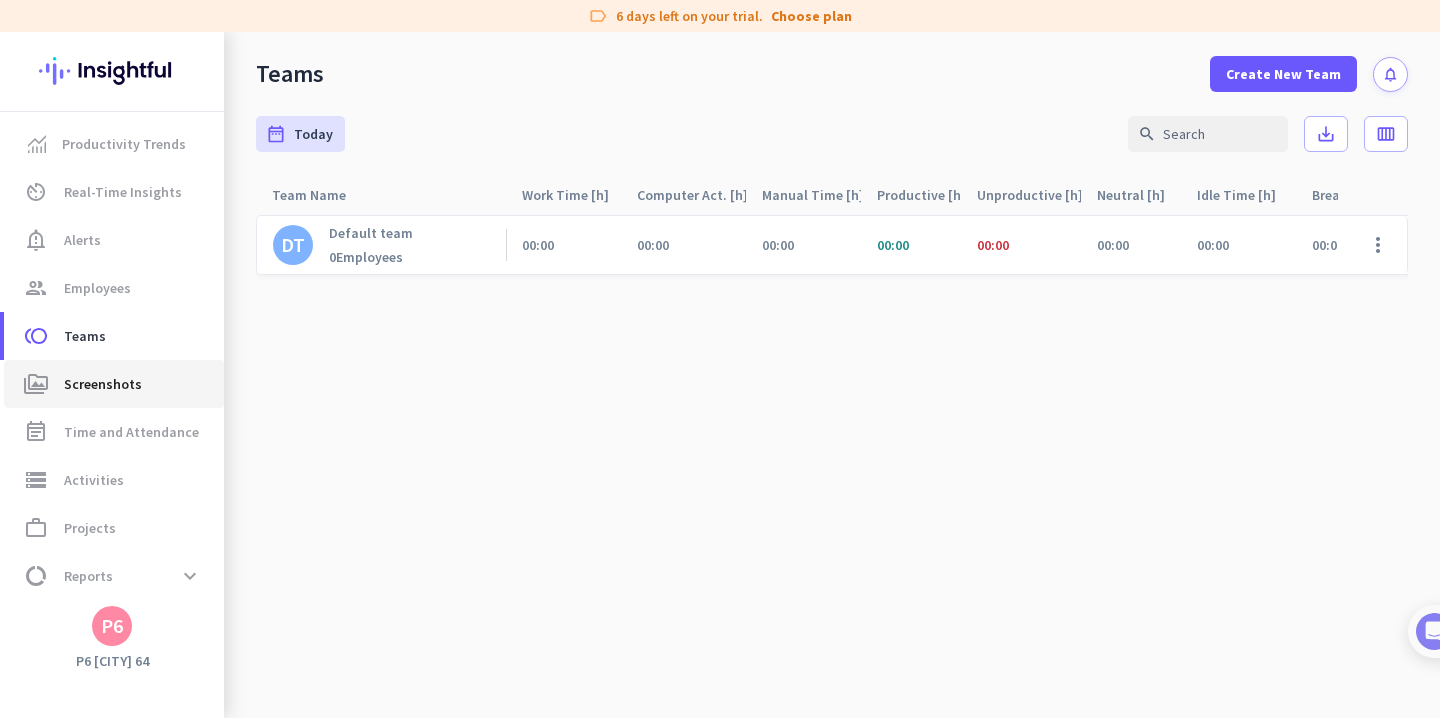 click on "Screenshots" 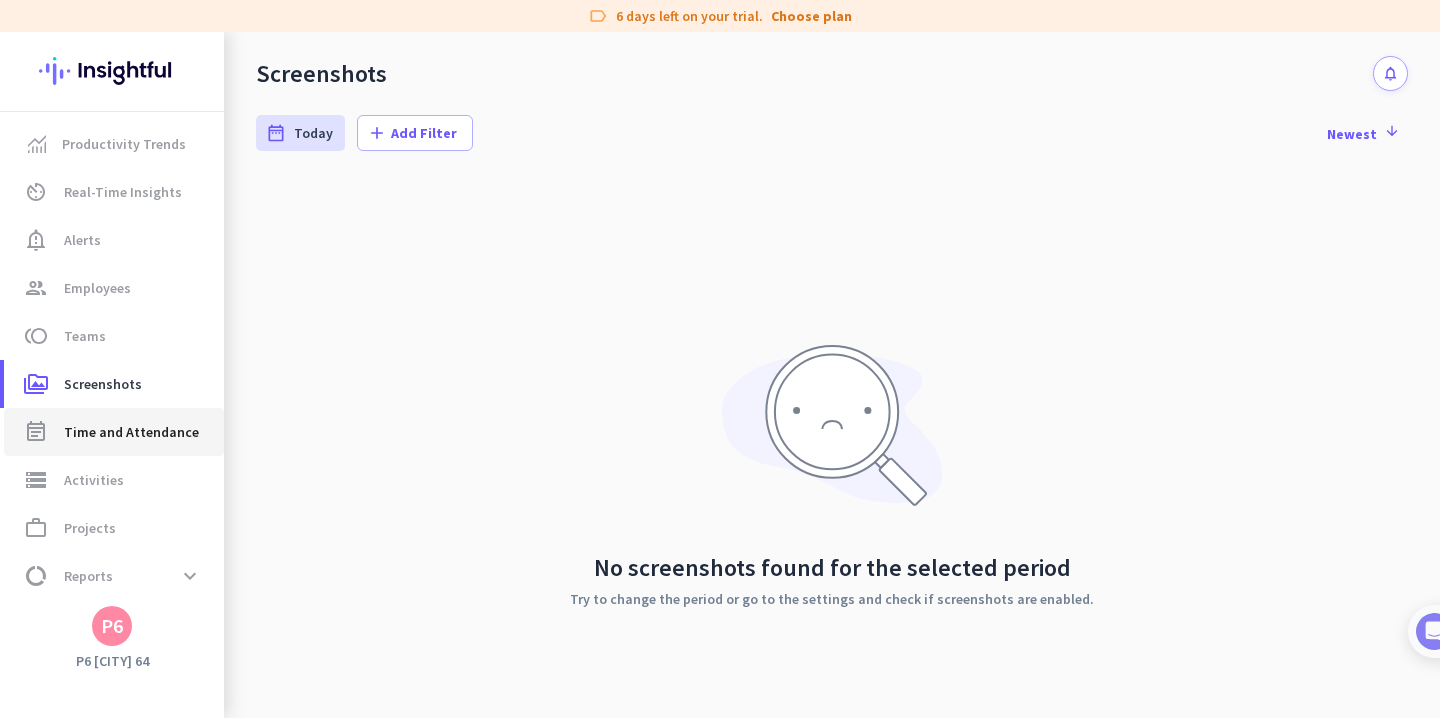 click on "event_note  Time and Attendance" 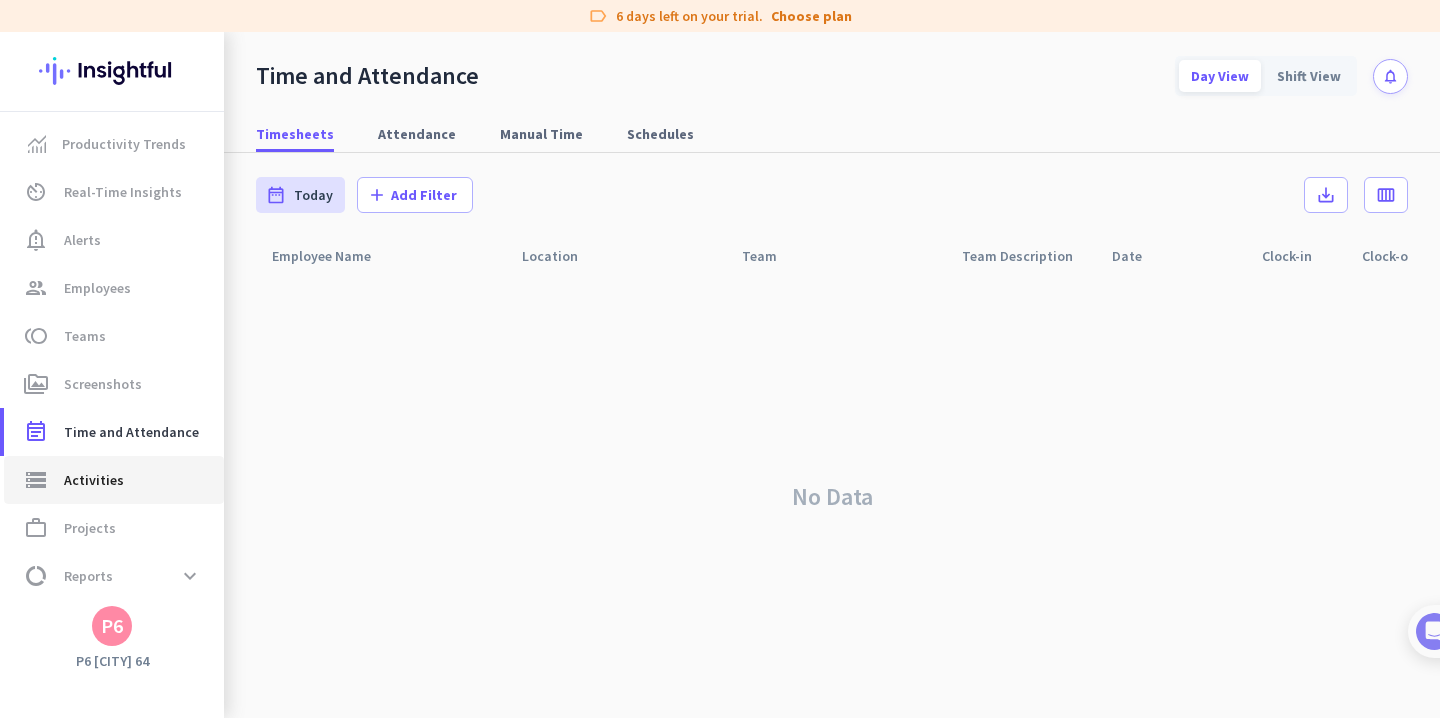 click on "Activities" 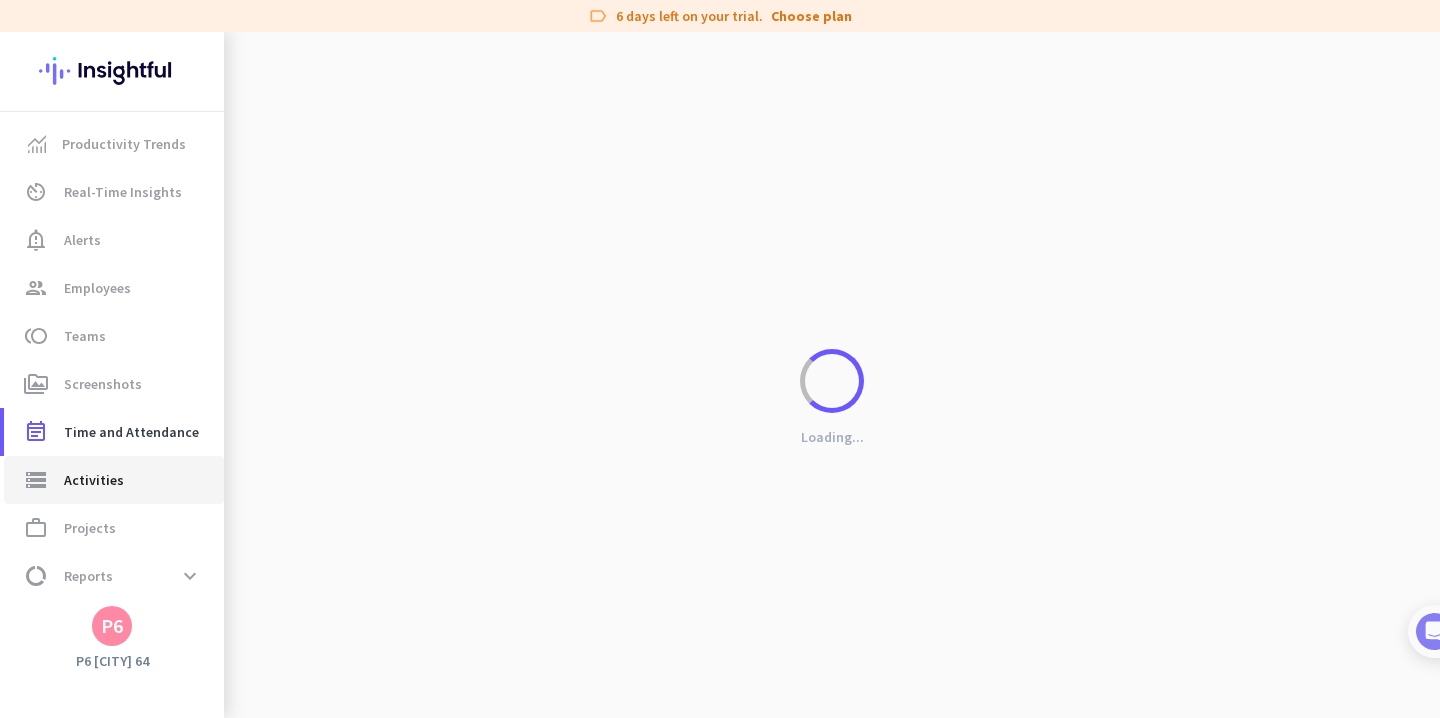 type on "Sun, Aug 3" 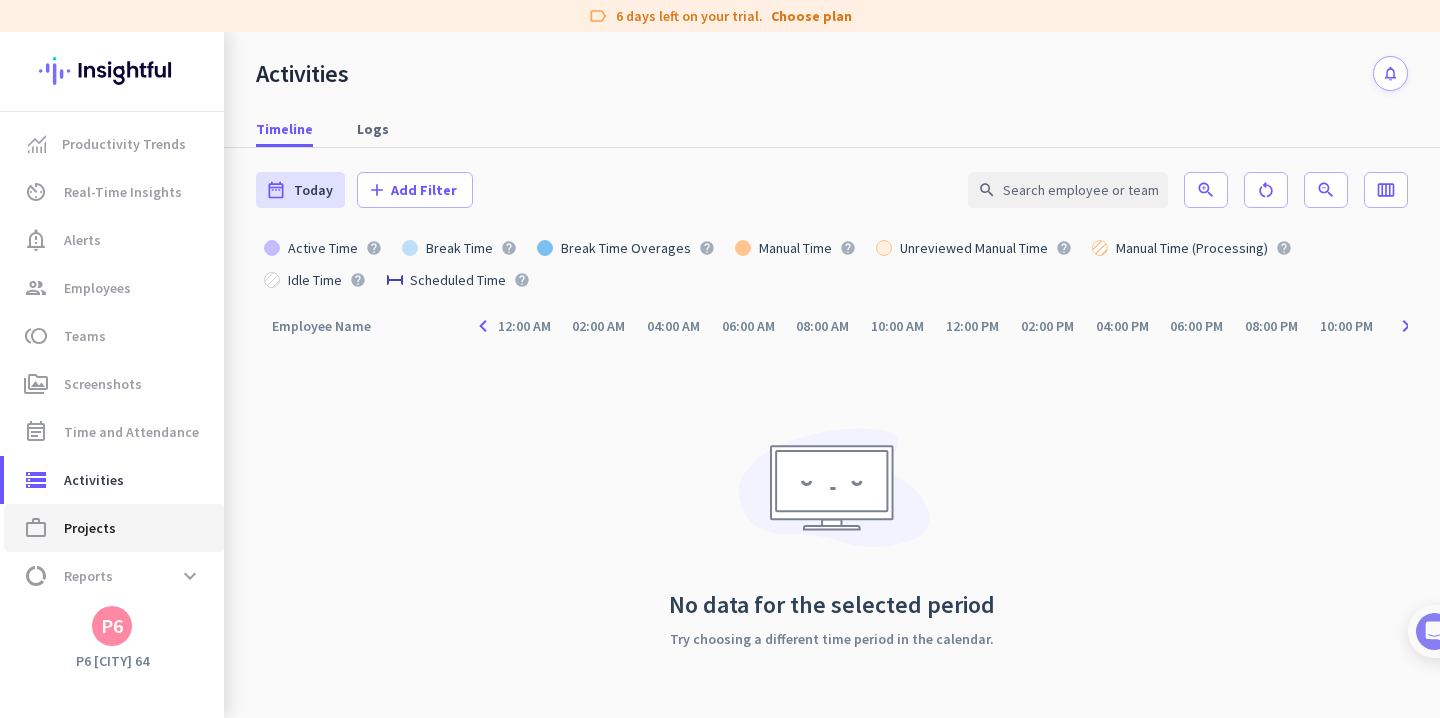 click on "Projects" 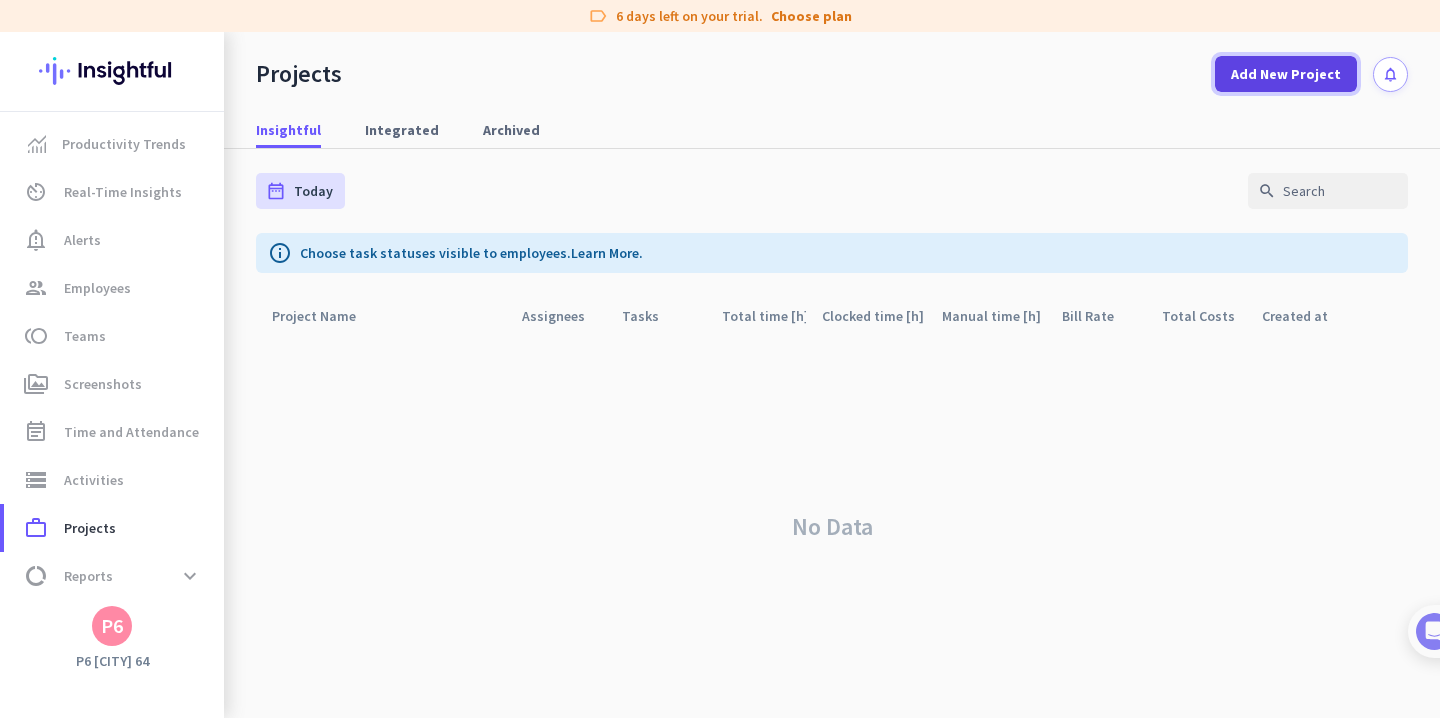 click at bounding box center (1286, 74) 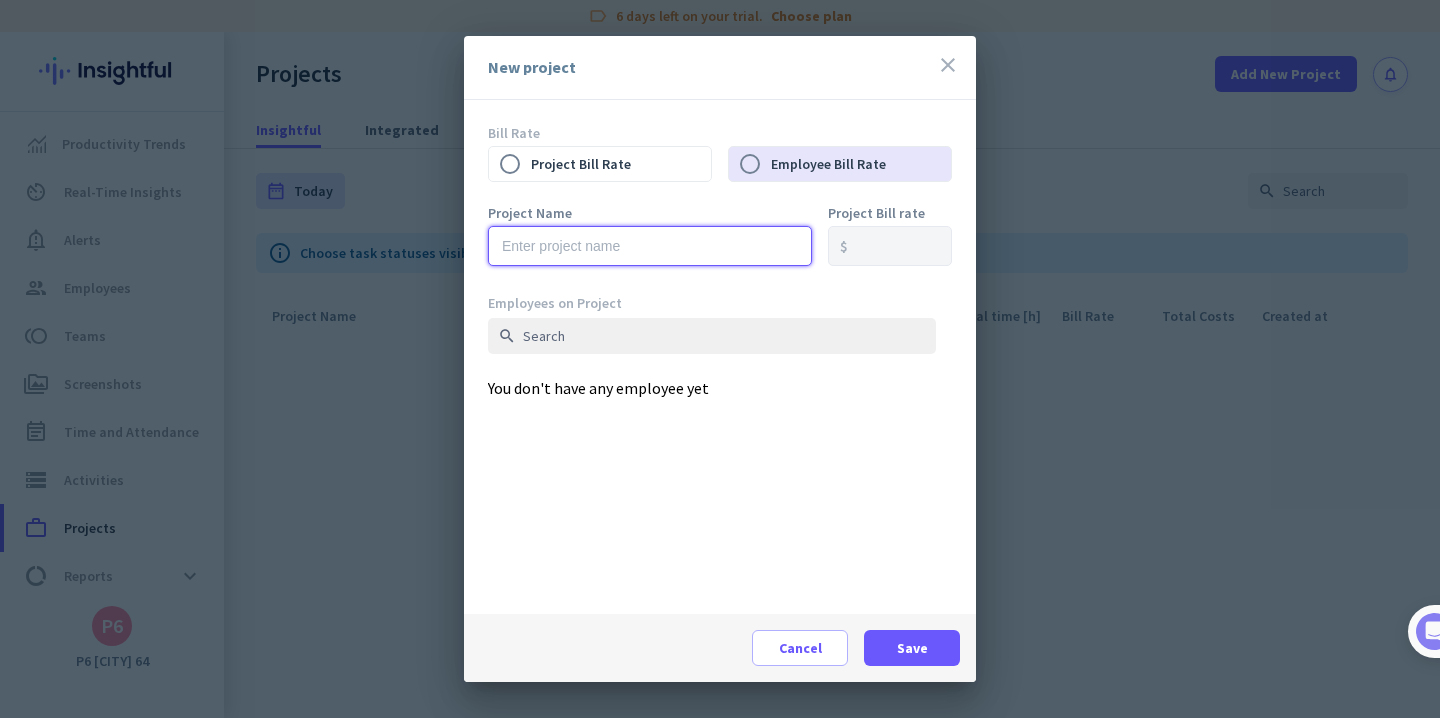 click at bounding box center [650, 246] 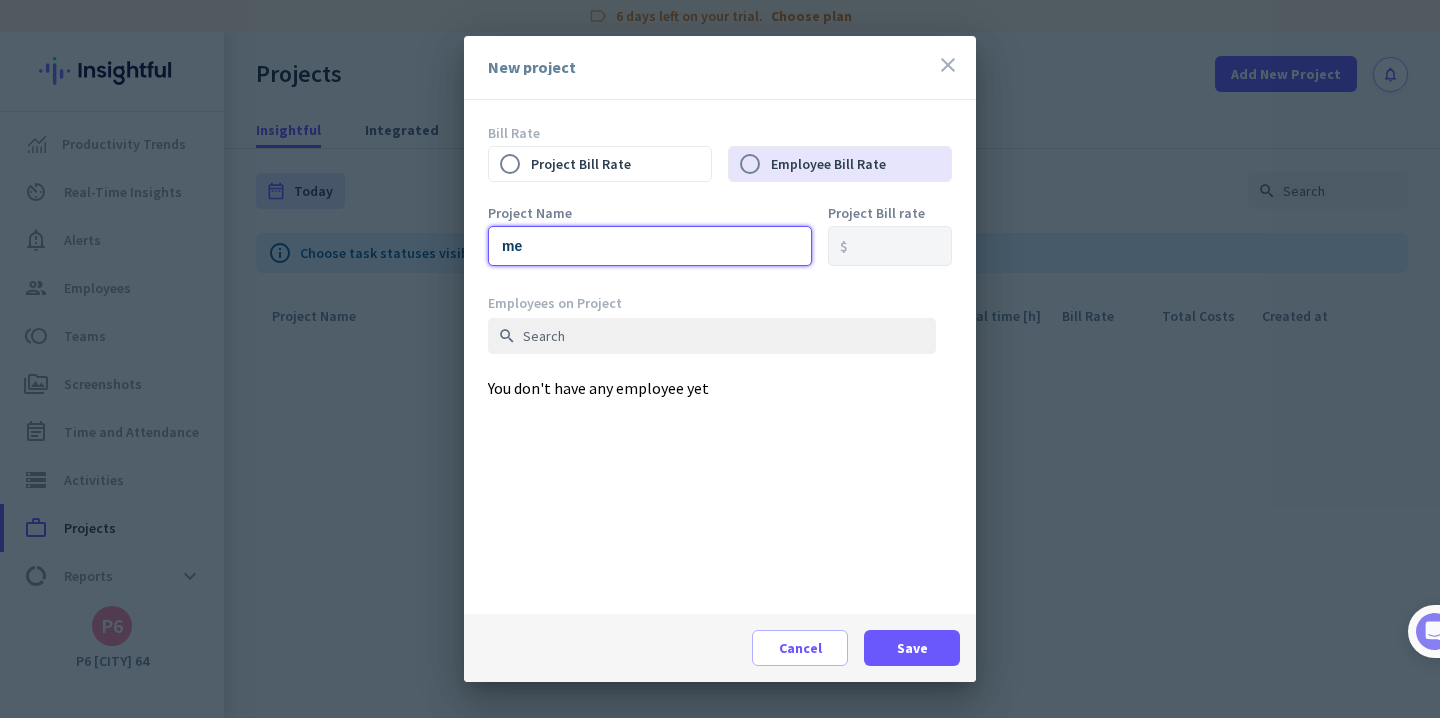 type on "m" 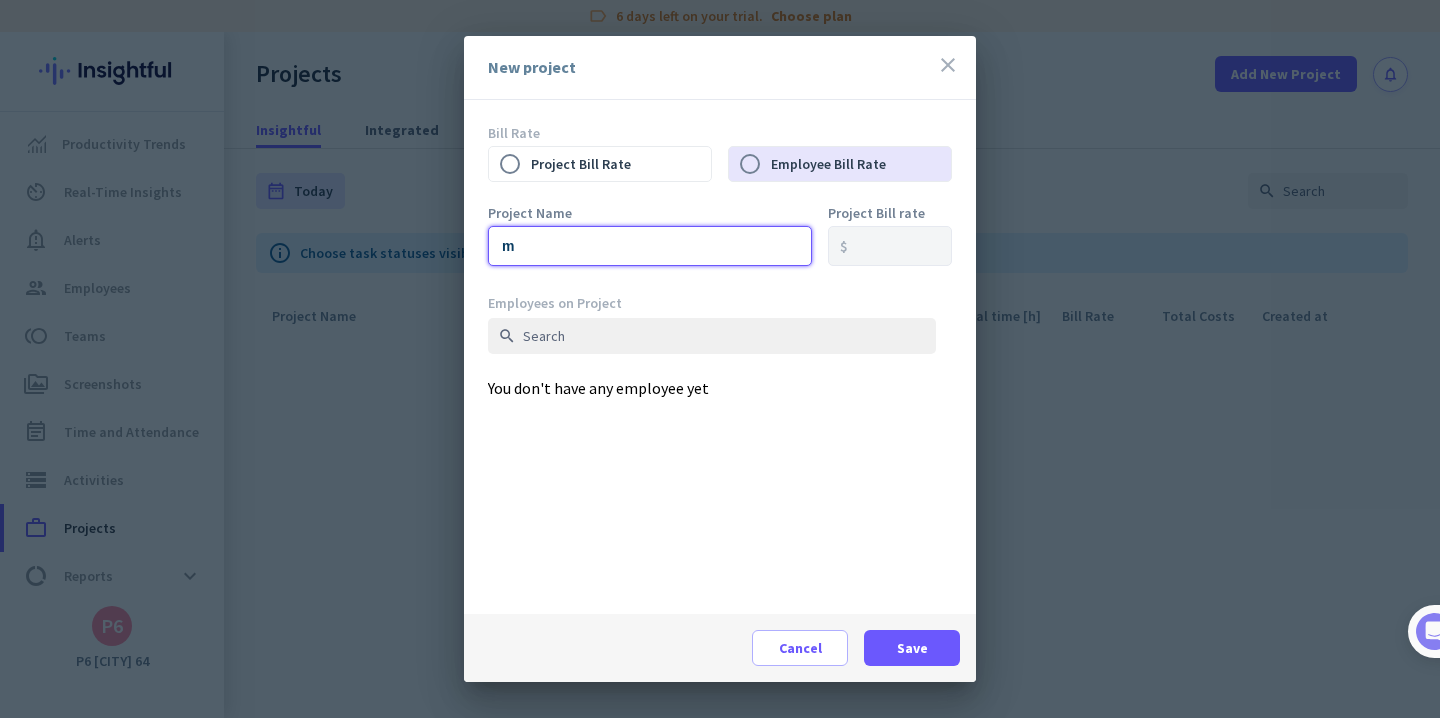 type 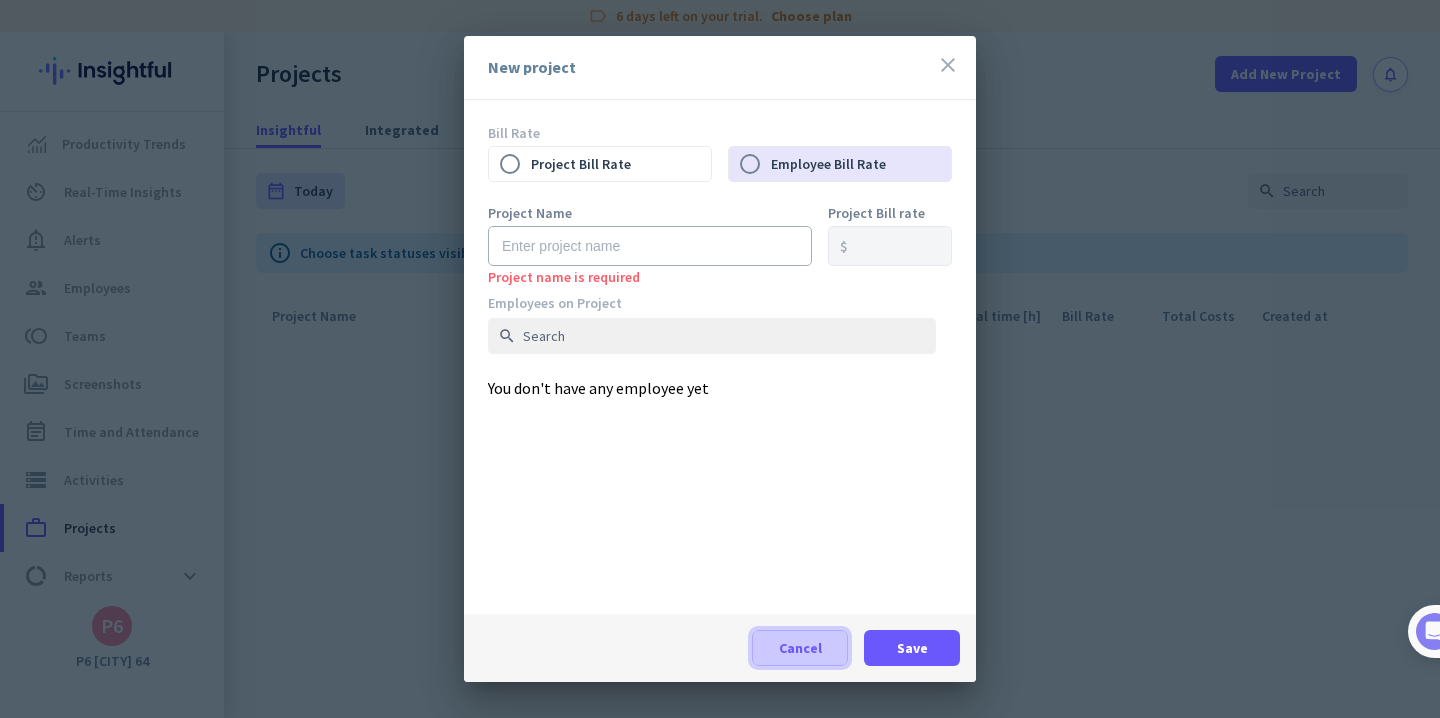 click on "Cancel" at bounding box center (800, 648) 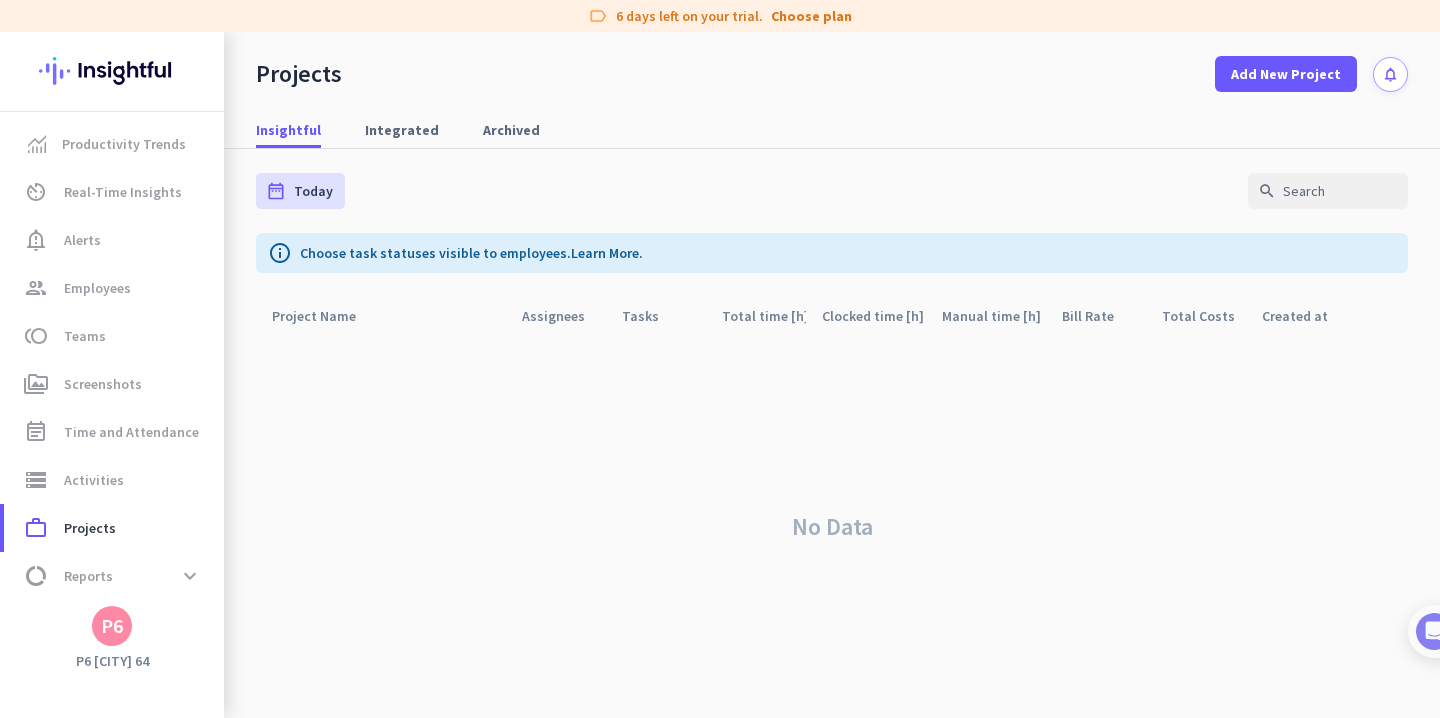 click on "P6" 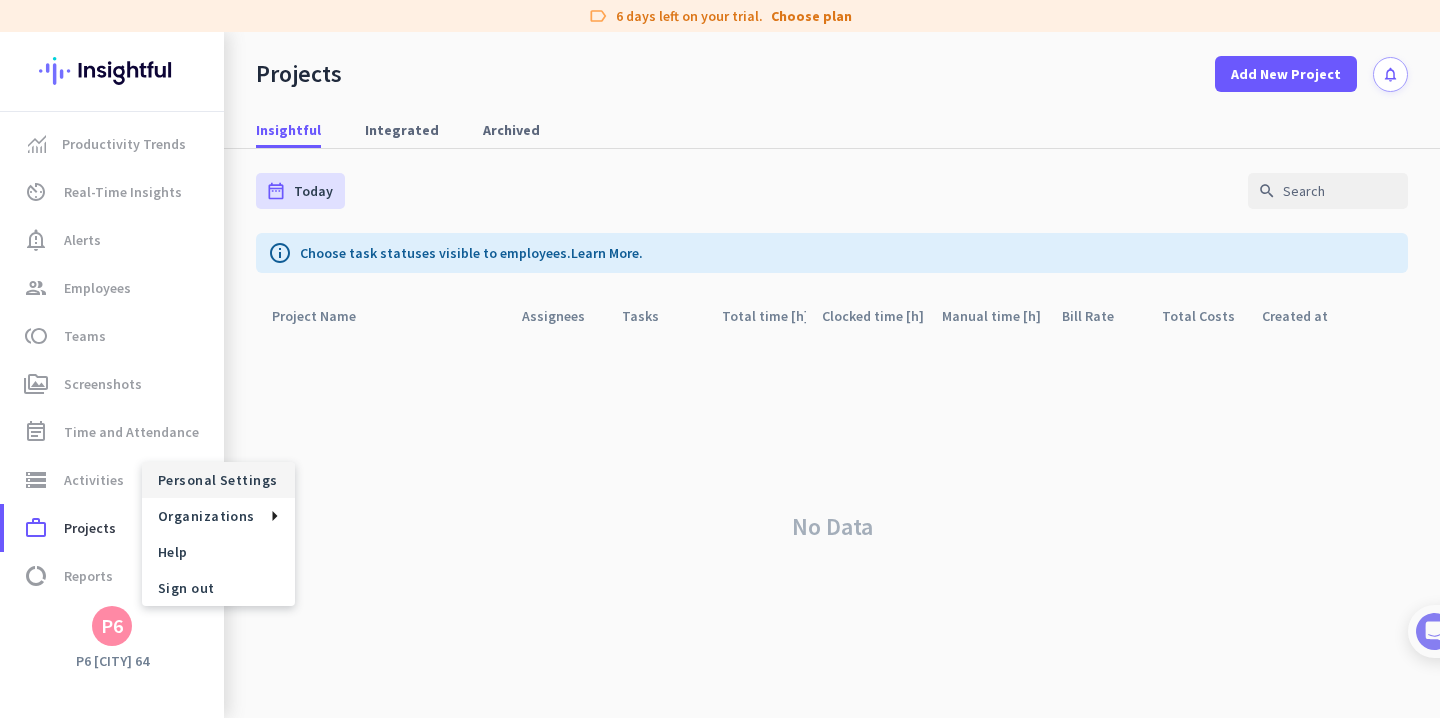 click on "Personal Settings" at bounding box center [218, 480] 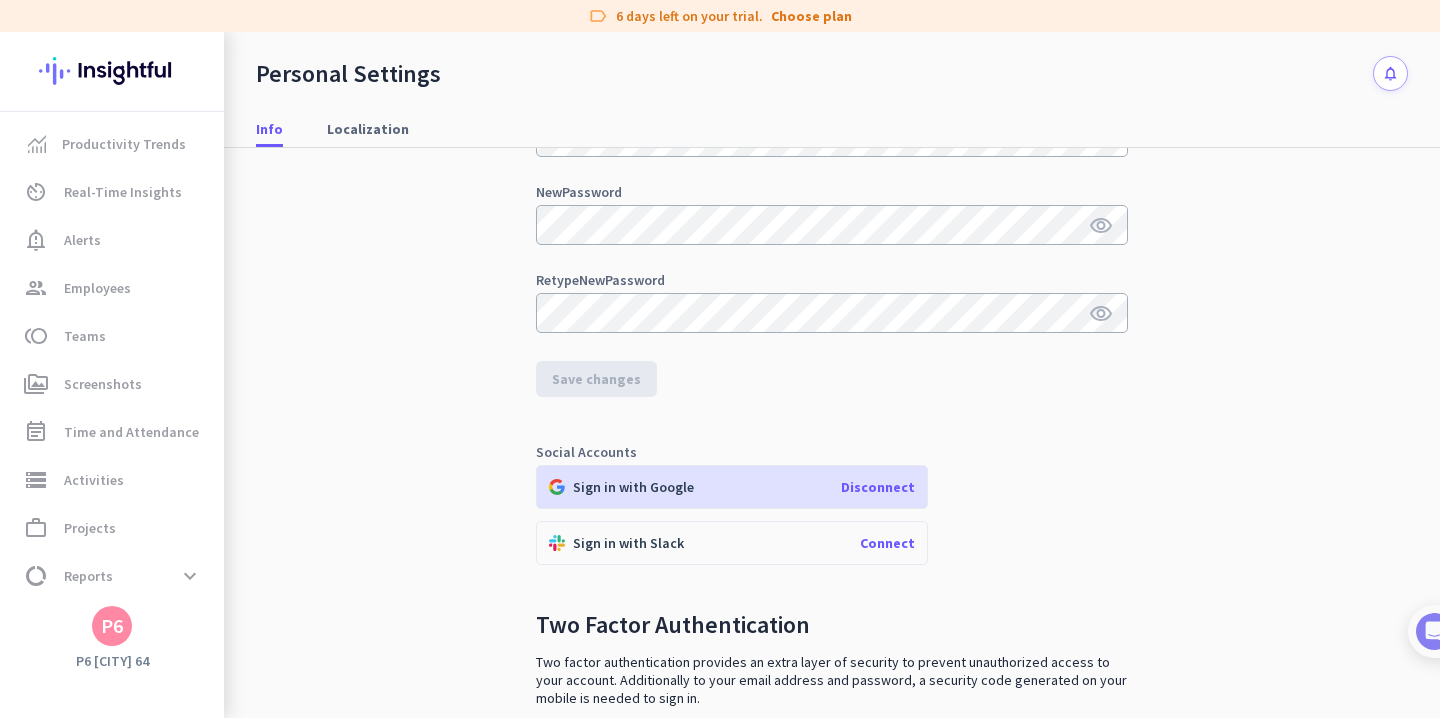 scroll, scrollTop: 269, scrollLeft: 0, axis: vertical 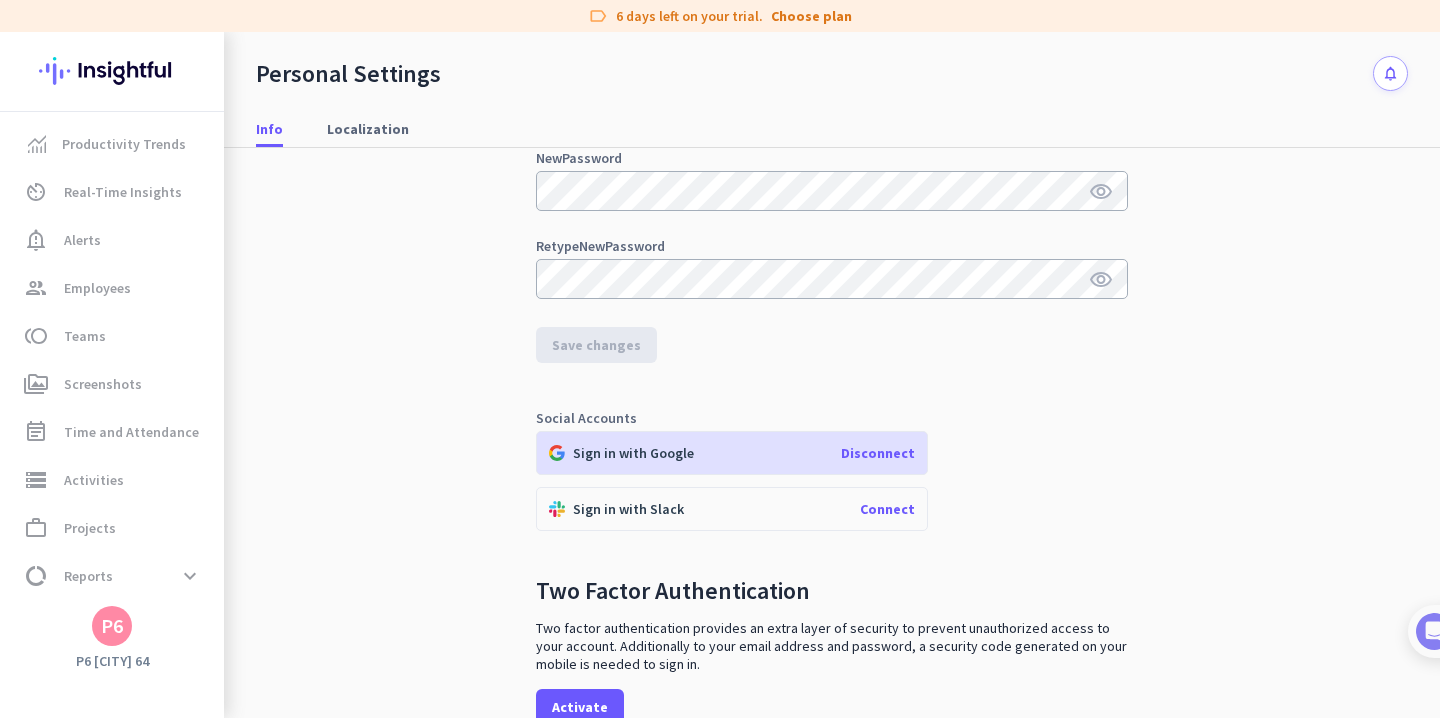 click on "Disconnect" 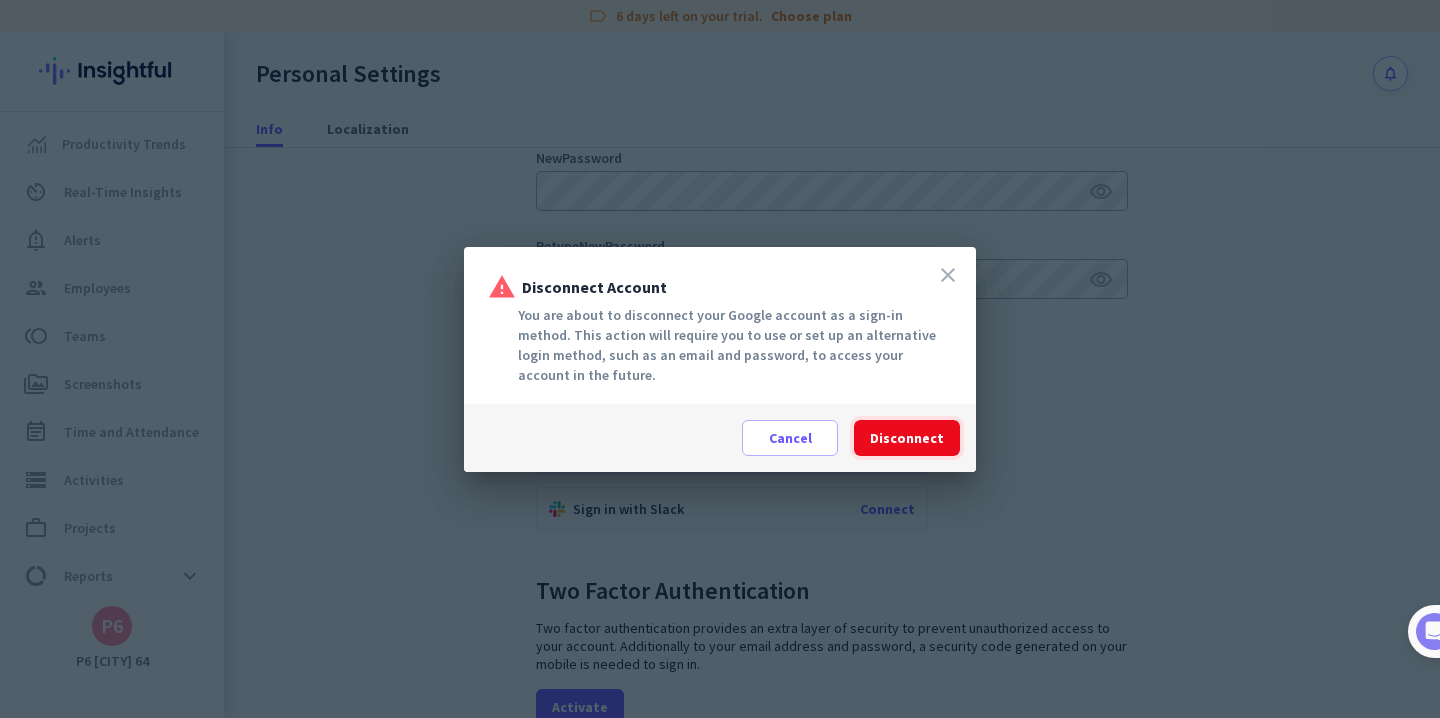 click on "Disconnect" at bounding box center (907, 438) 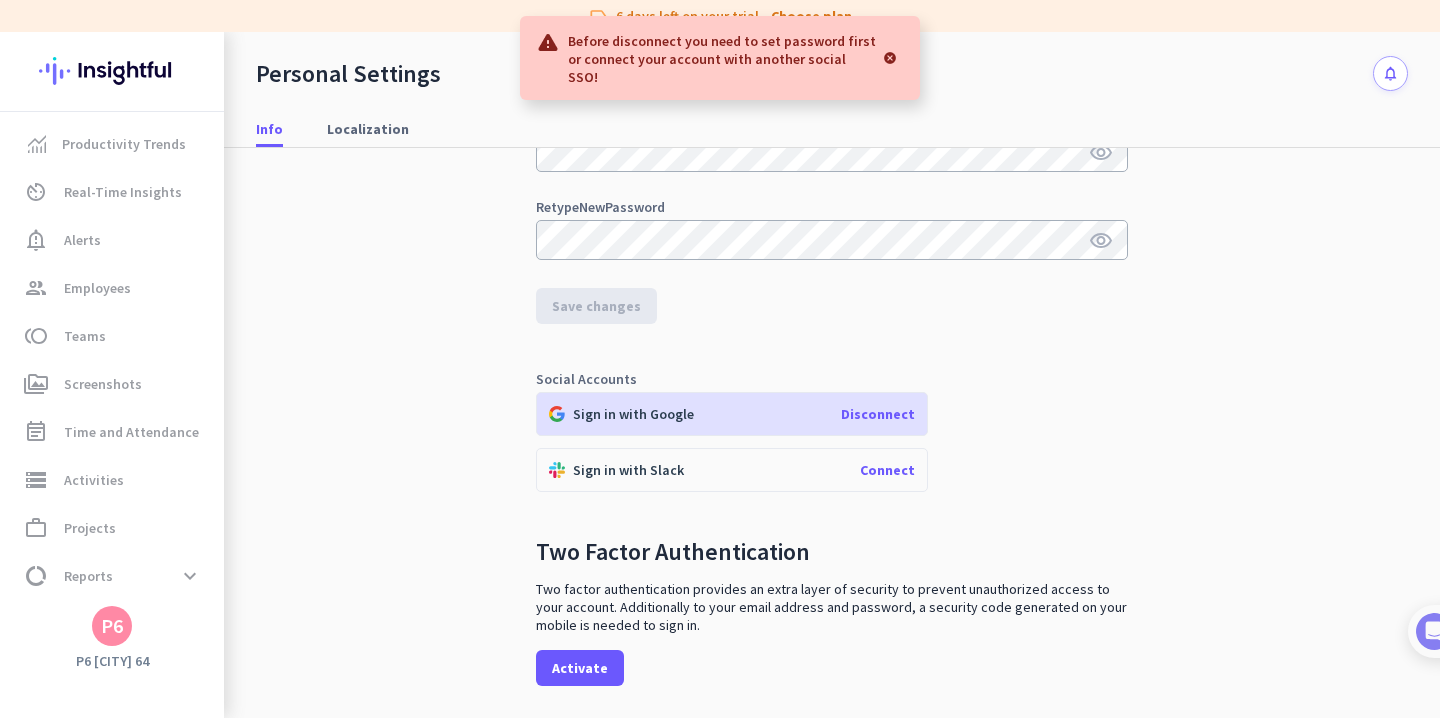 scroll, scrollTop: 371, scrollLeft: 0, axis: vertical 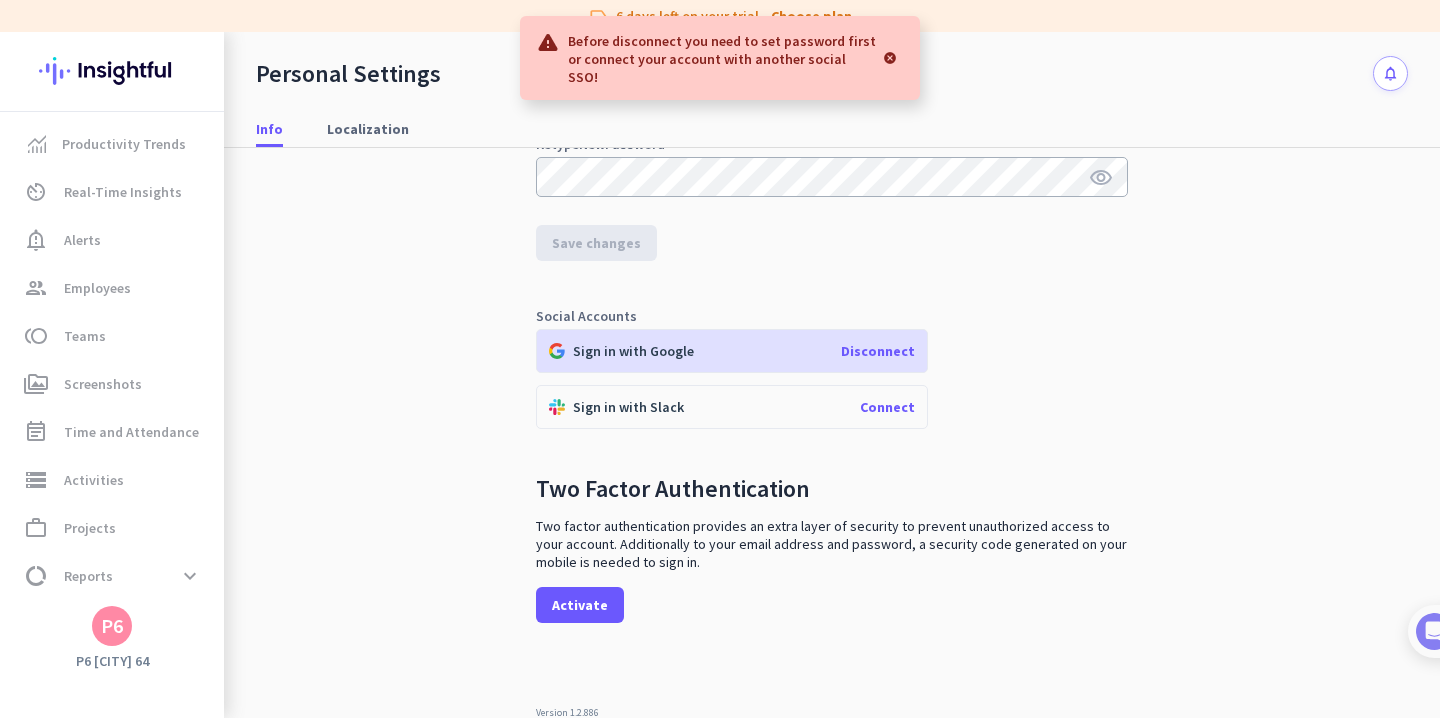 click on "Productivity Trends  av_timer  Real-Time Insights  notification_important  Alerts  group  Employees  toll  Teams  perm_media  Screenshots  event_note  Time and Attendance  storage  Activities  work_outline  Projects  data_usage  Reports  expand_more  Work Type Workload Distribution Apps & Websites Location Insights  settings  Settings  P6   peach 64" 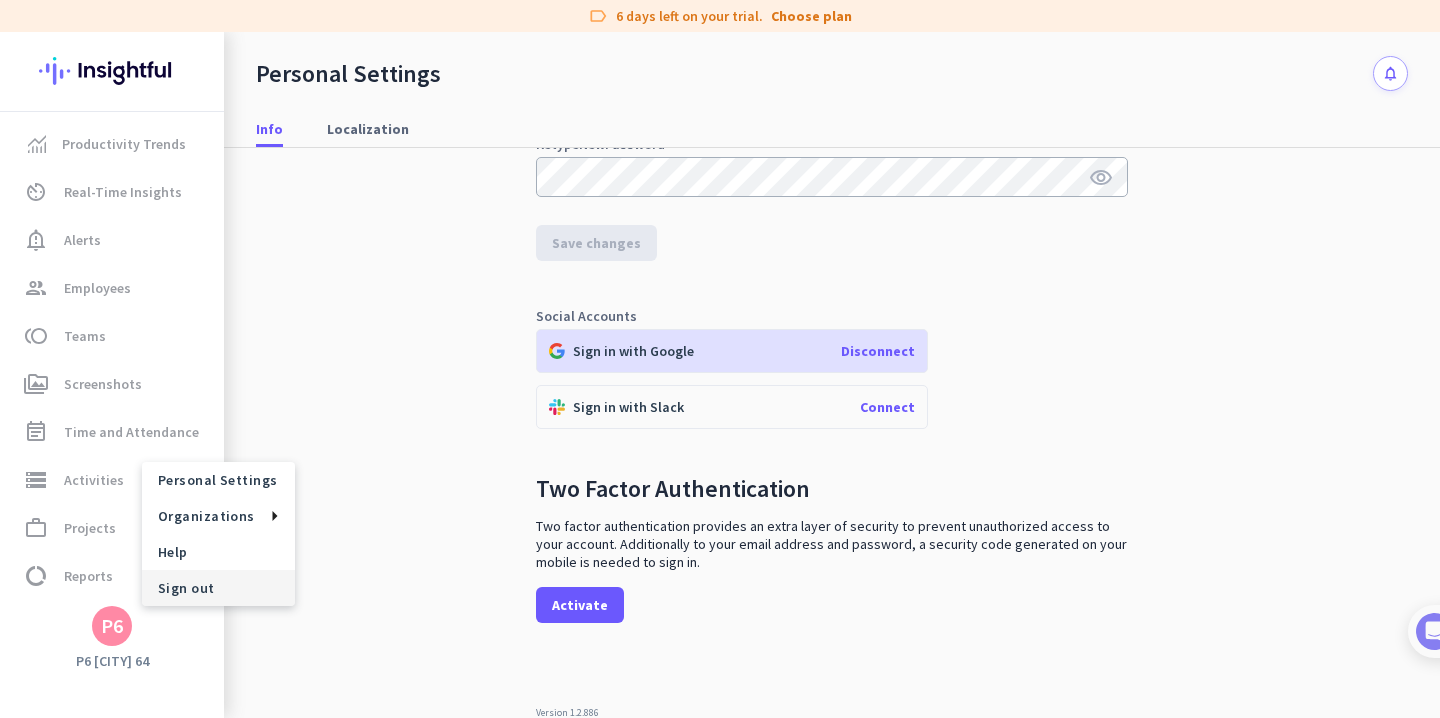 click on "Sign out" at bounding box center [218, 588] 